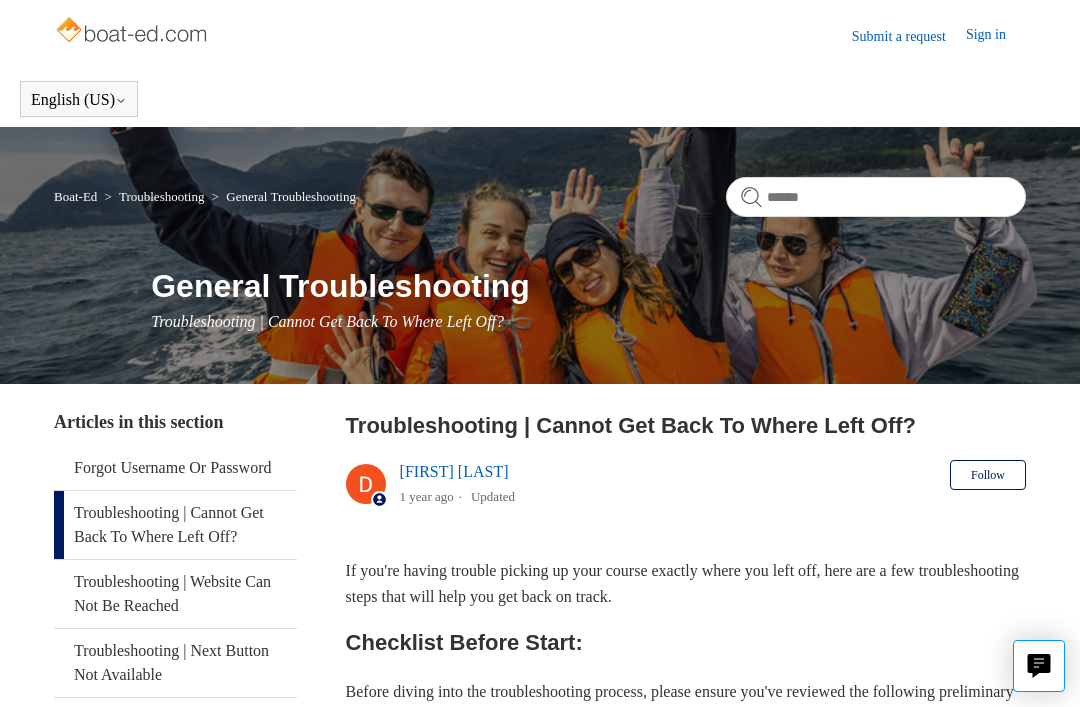 scroll, scrollTop: 0, scrollLeft: 0, axis: both 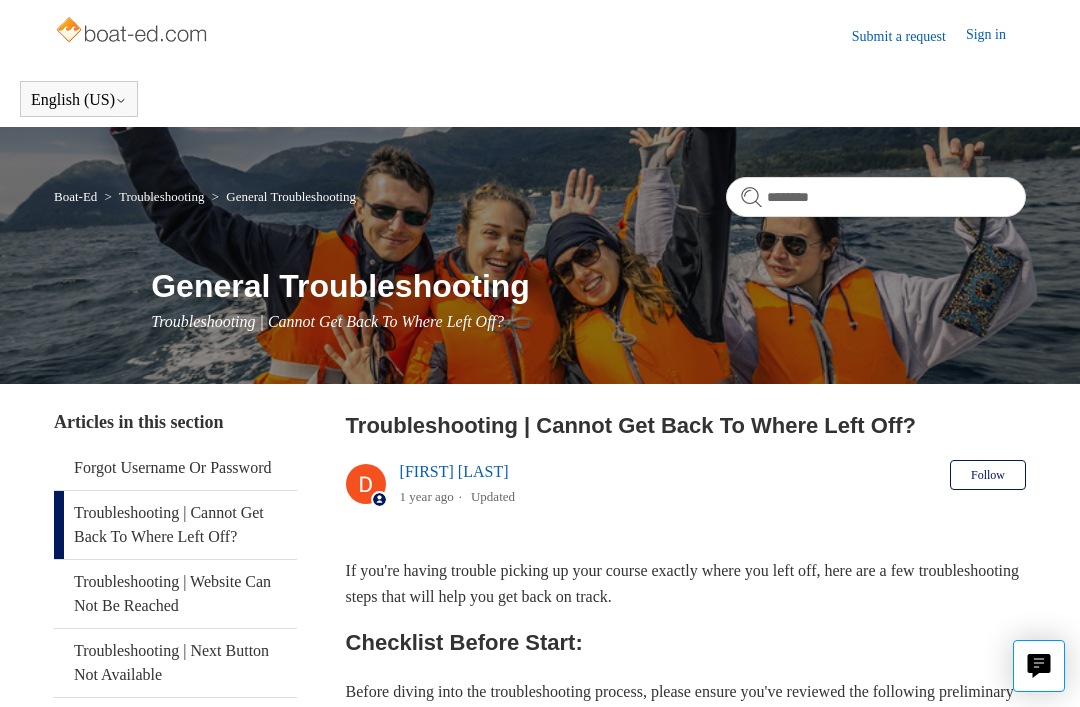 type on "*********" 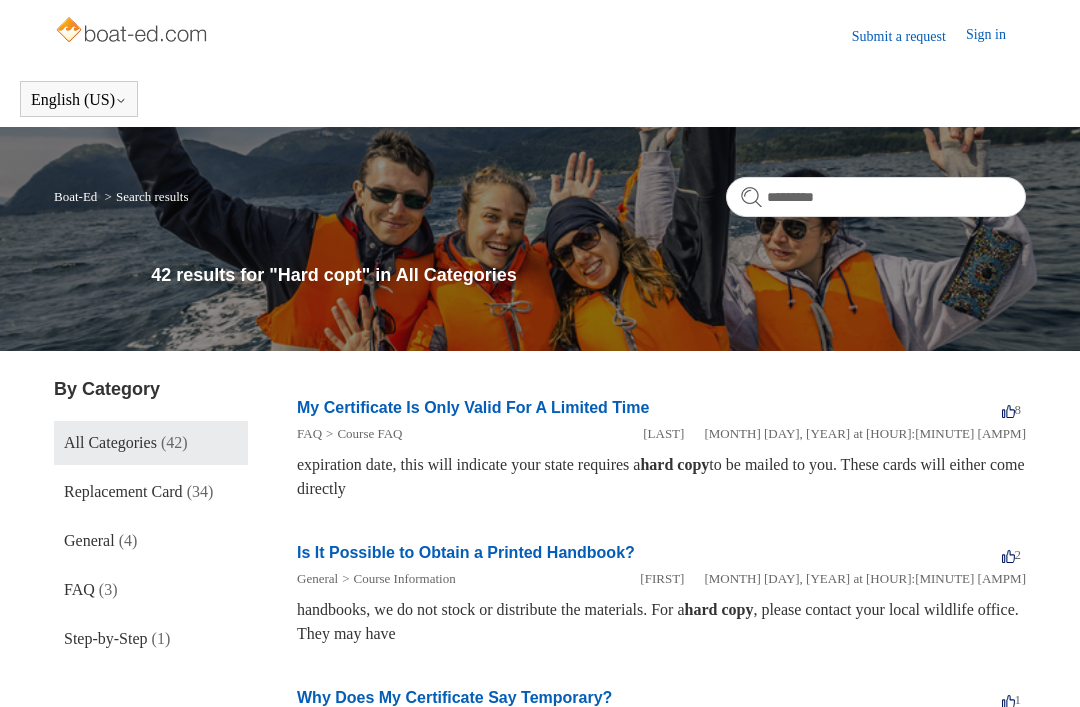 scroll, scrollTop: 0, scrollLeft: 0, axis: both 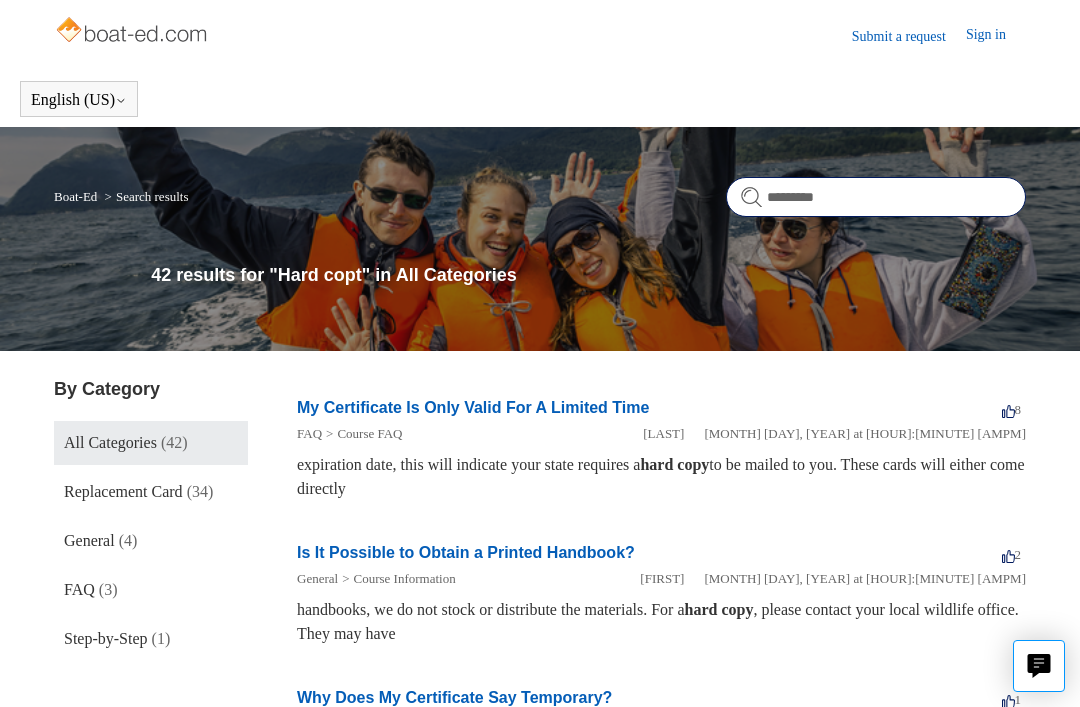 click on "*********" at bounding box center [876, 197] 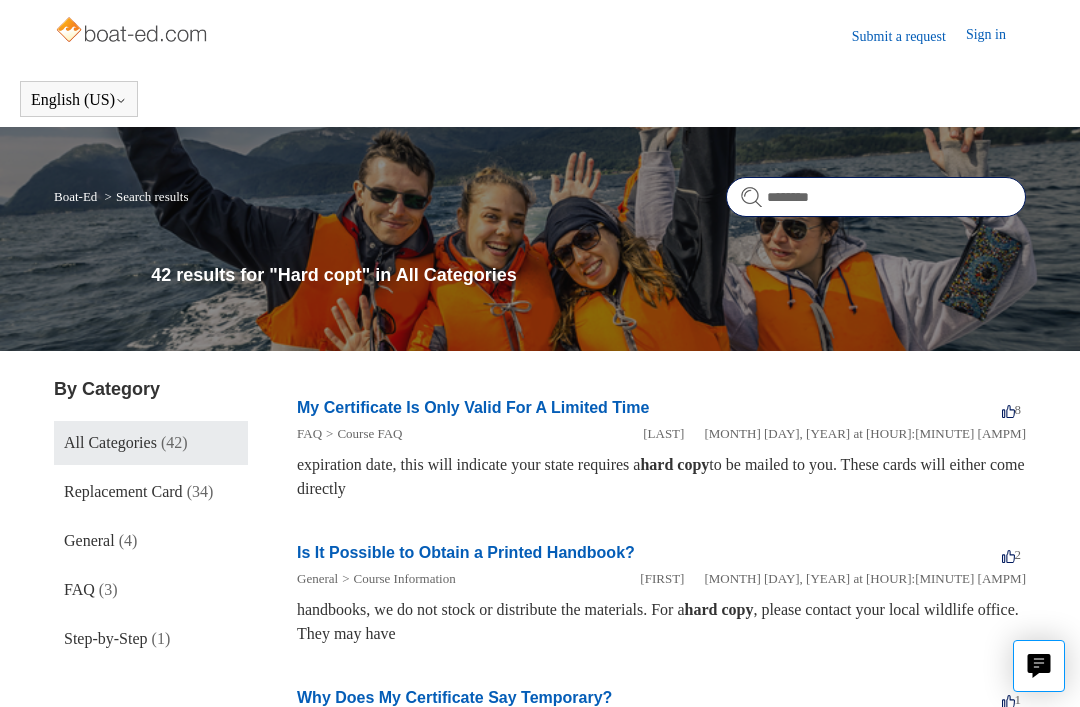 type on "*********" 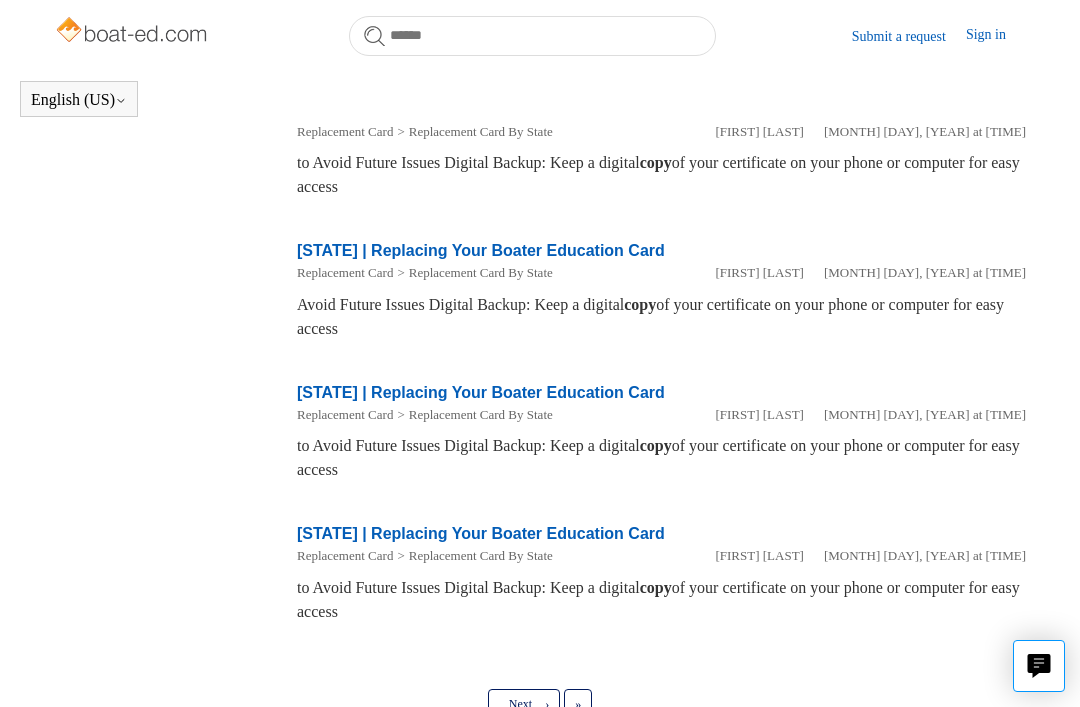 scroll, scrollTop: 1159, scrollLeft: 0, axis: vertical 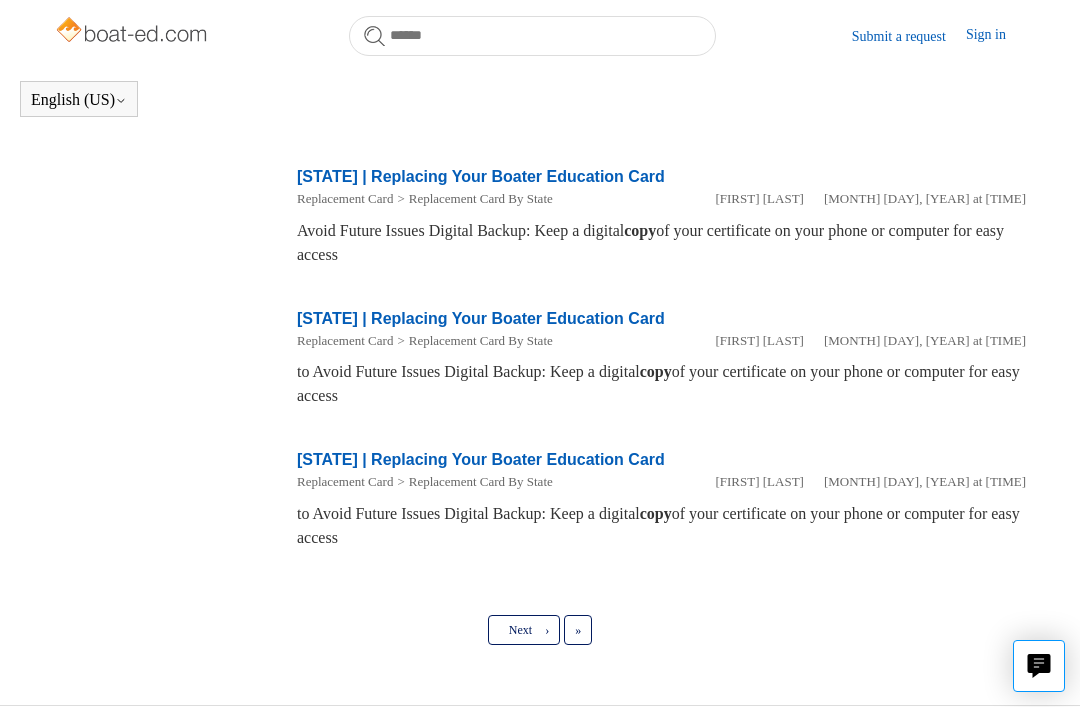 click on "Next
›" at bounding box center (524, 630) 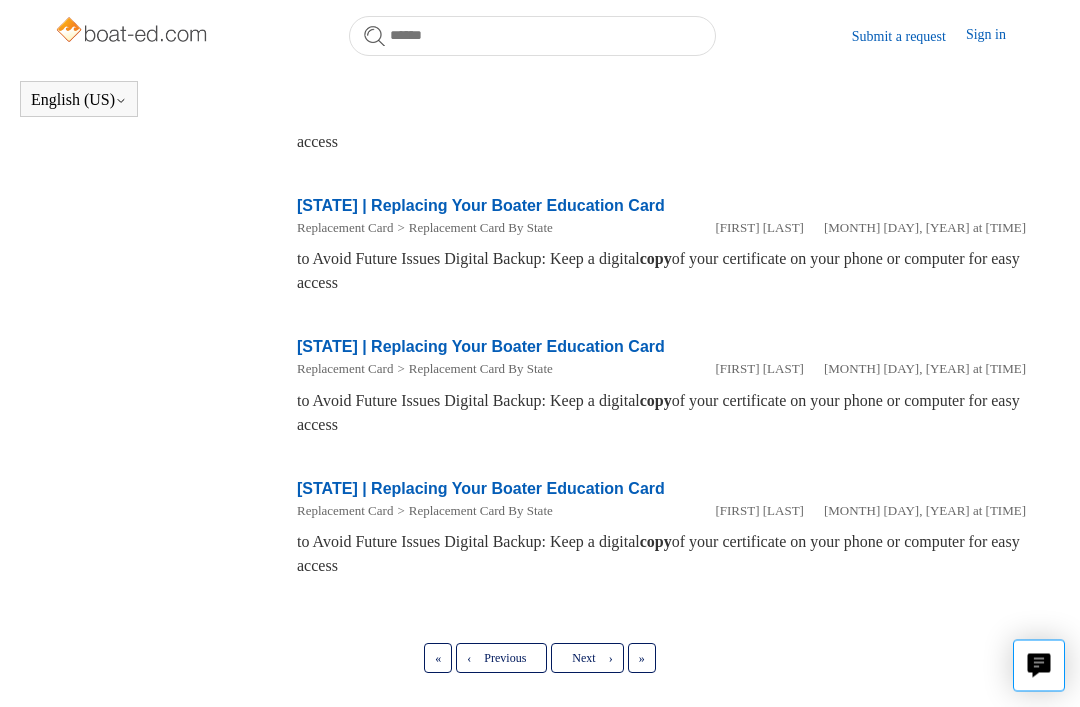scroll, scrollTop: 1149, scrollLeft: 0, axis: vertical 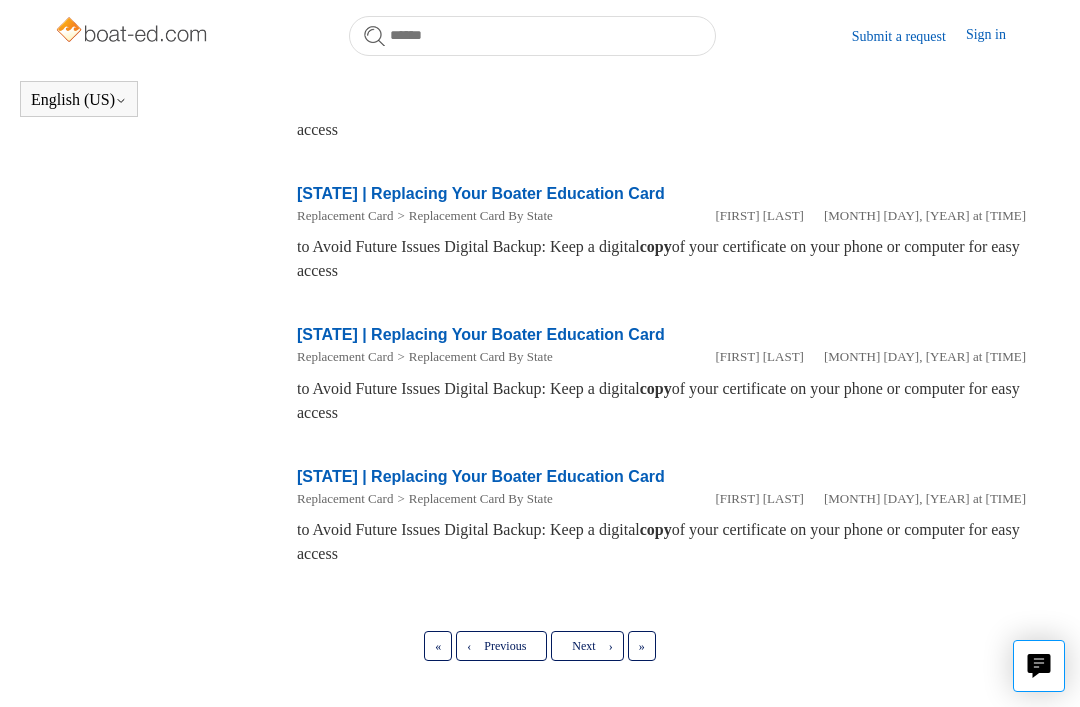 click on "Next
›" at bounding box center [587, 646] 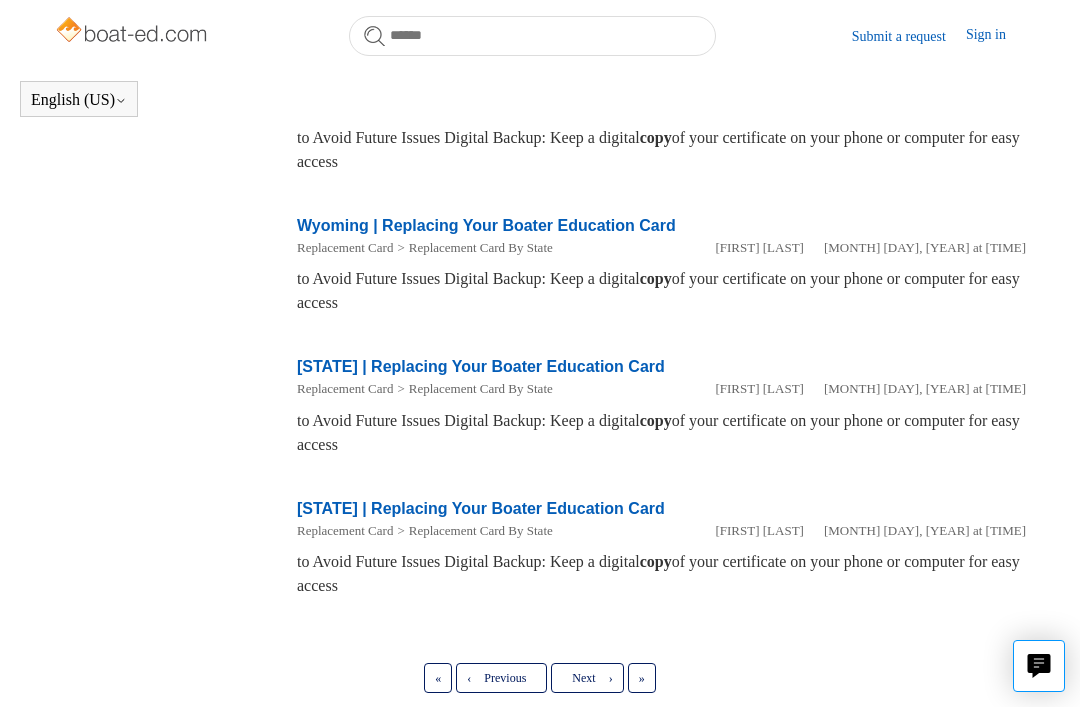 scroll, scrollTop: 1149, scrollLeft: 0, axis: vertical 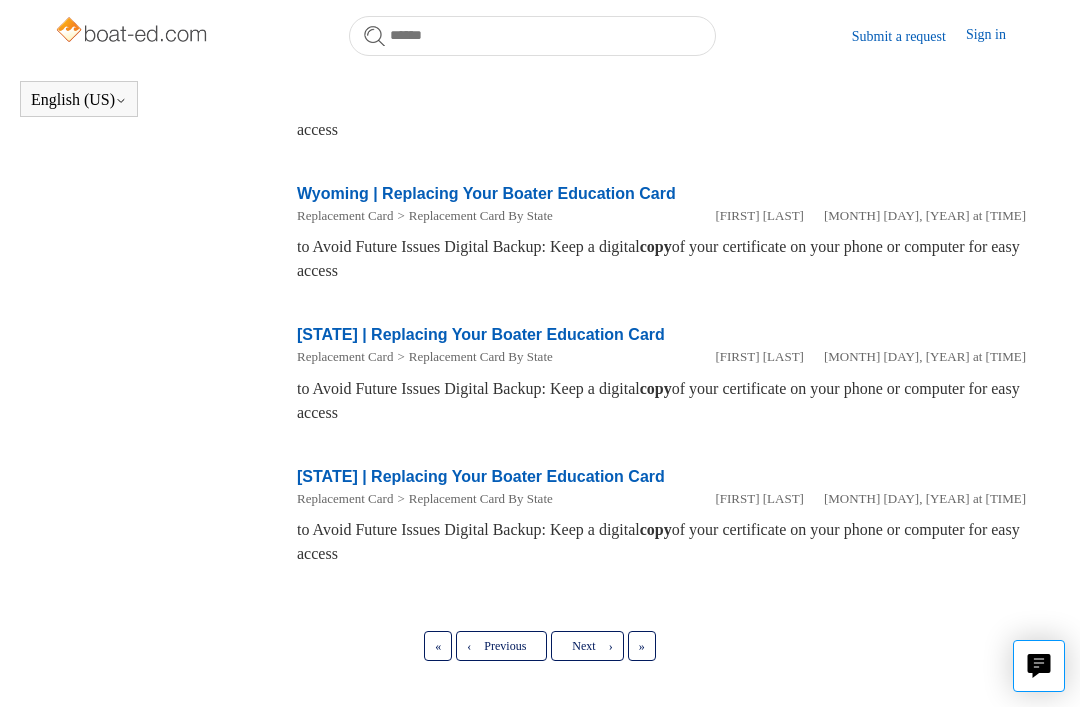 click on "Next
›" at bounding box center [587, 646] 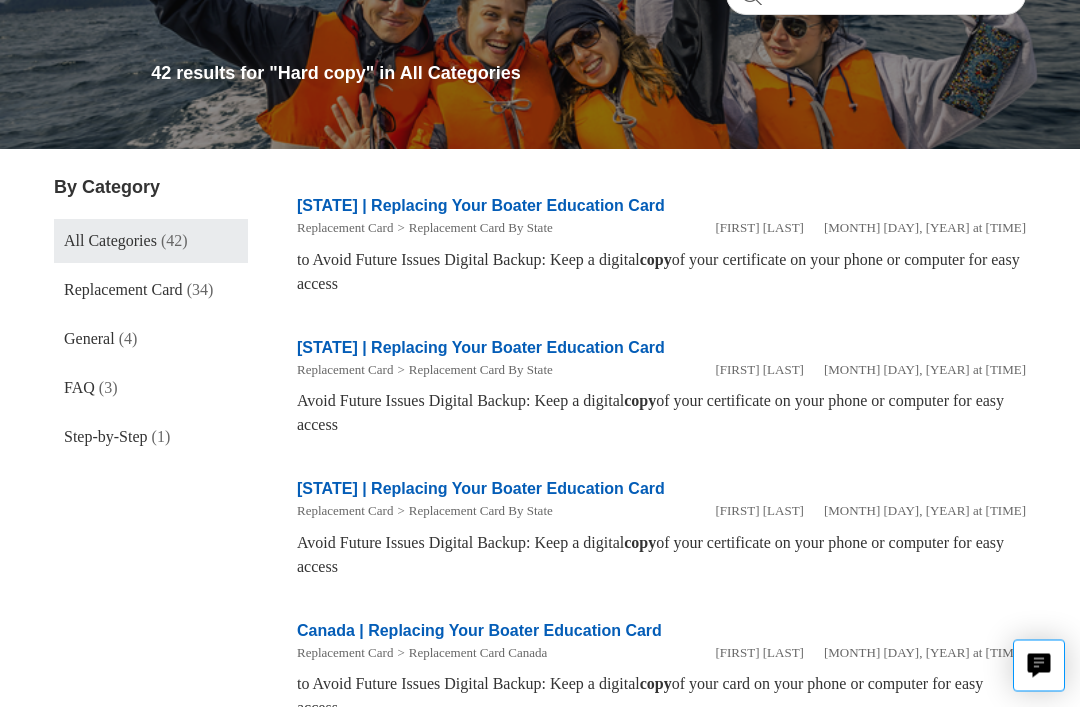 scroll, scrollTop: 198, scrollLeft: 0, axis: vertical 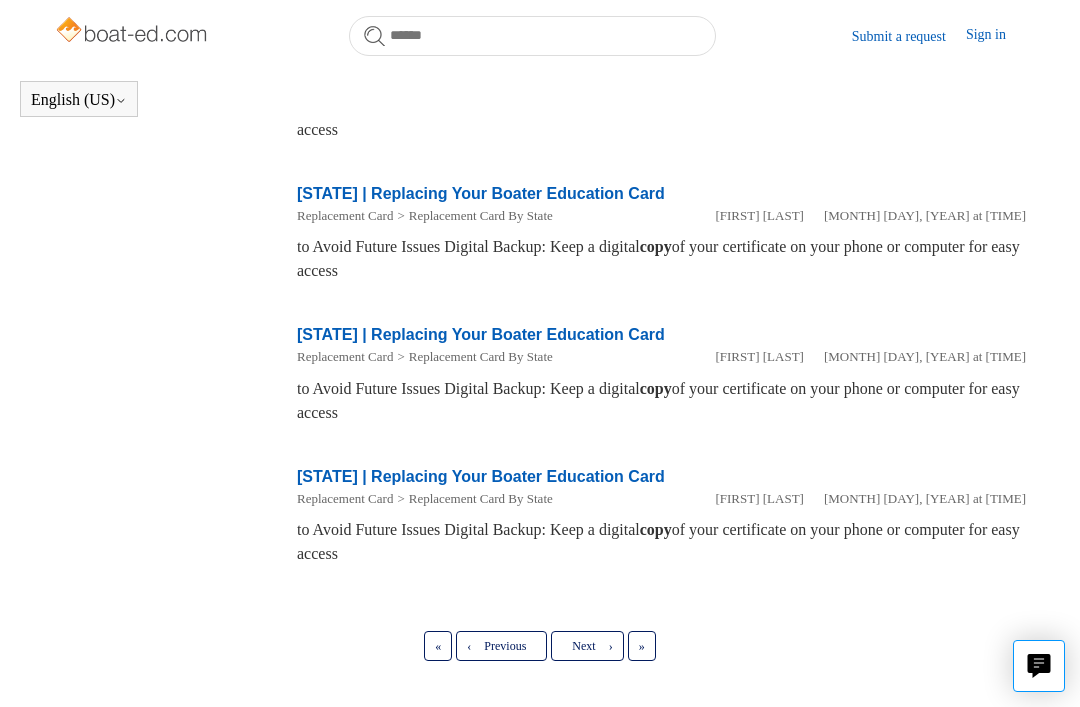 click on "Next" at bounding box center (583, 646) 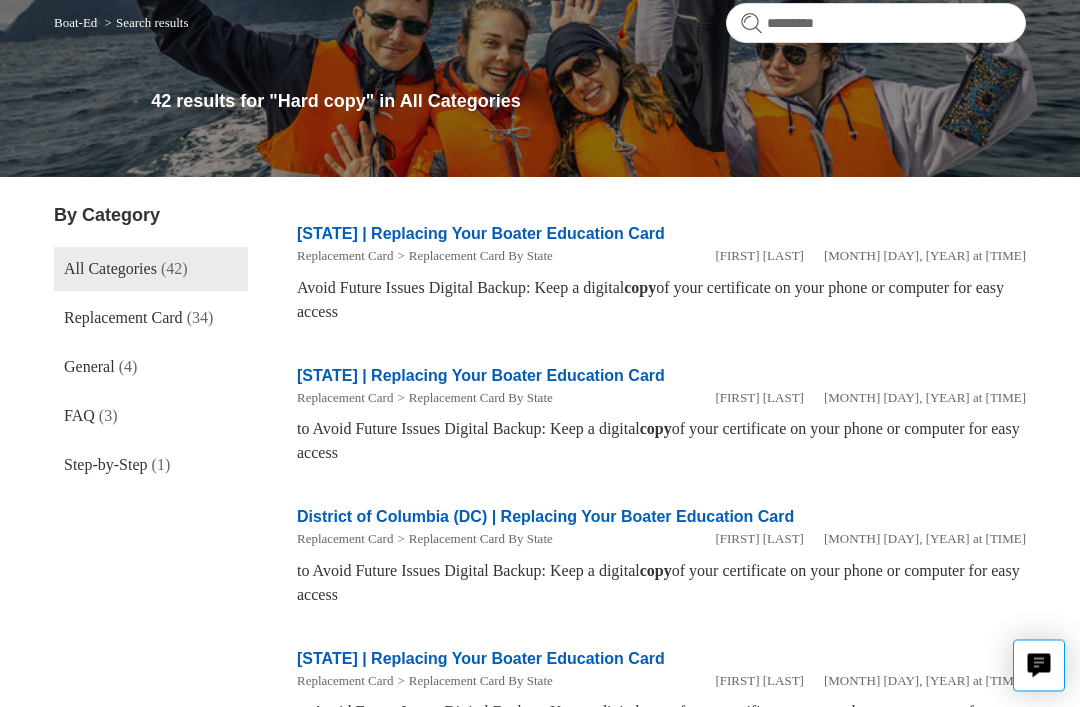 scroll, scrollTop: 150, scrollLeft: 0, axis: vertical 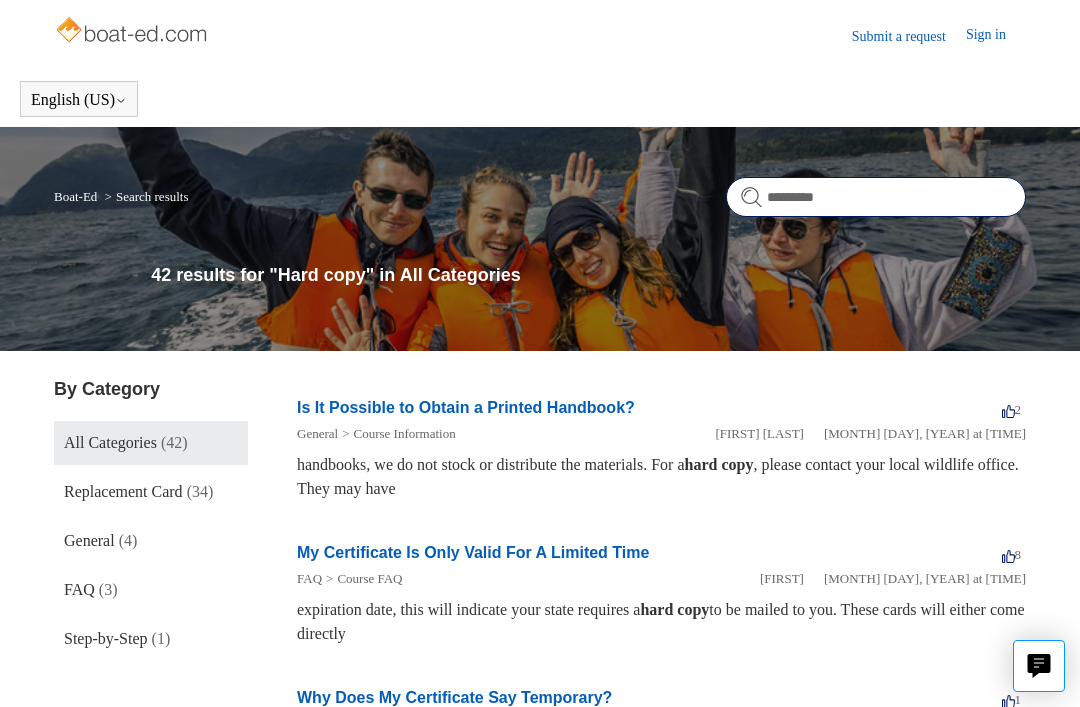 click on "*********" at bounding box center (876, 197) 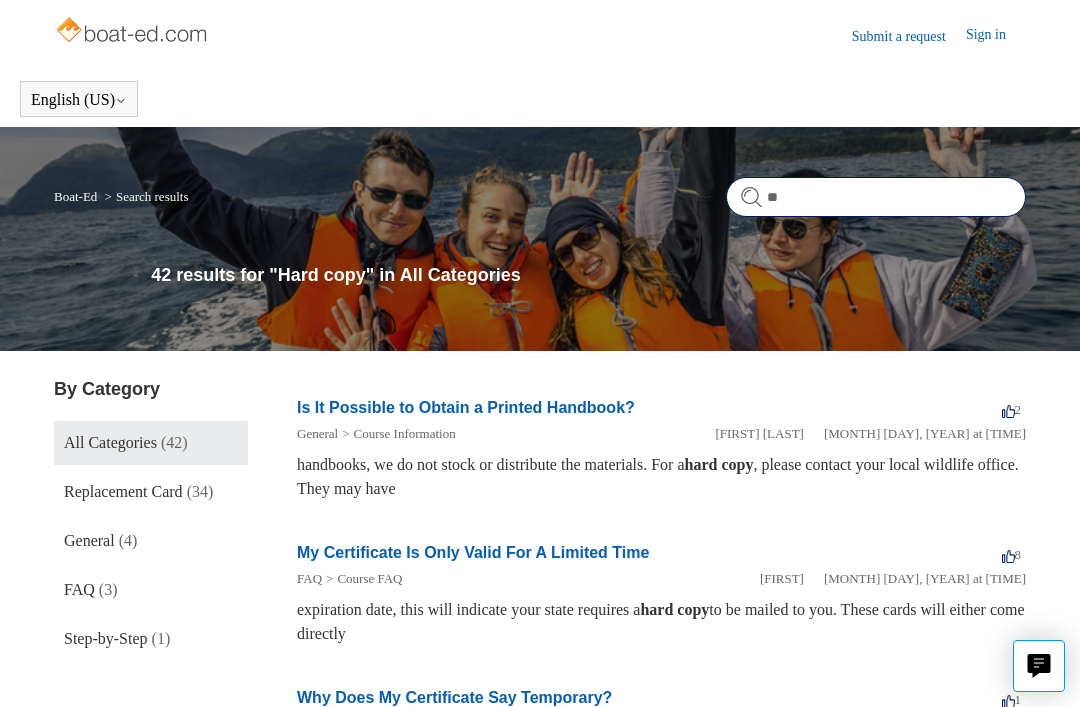 type on "*" 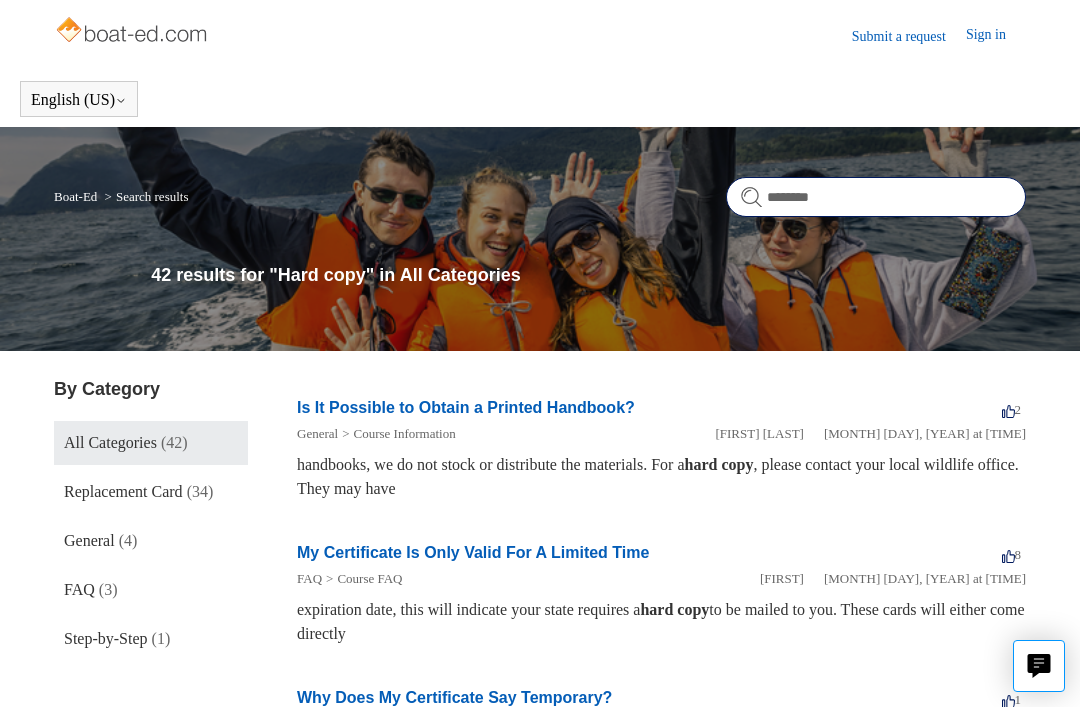 type on "********" 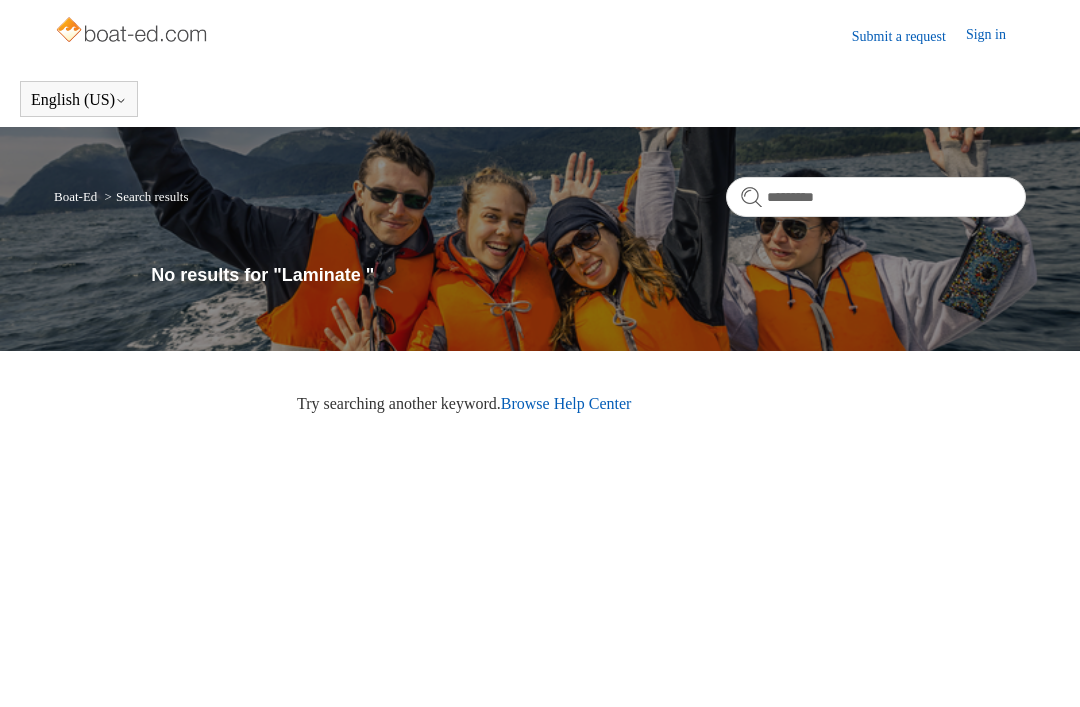 scroll, scrollTop: 0, scrollLeft: 0, axis: both 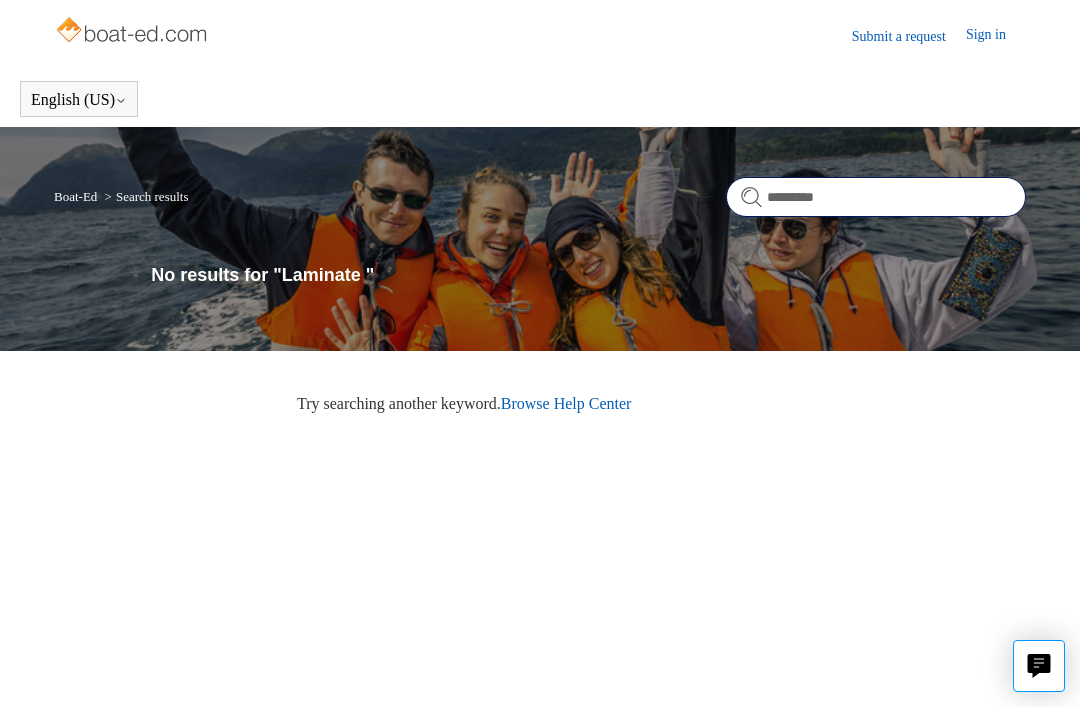 click on "********" at bounding box center (876, 197) 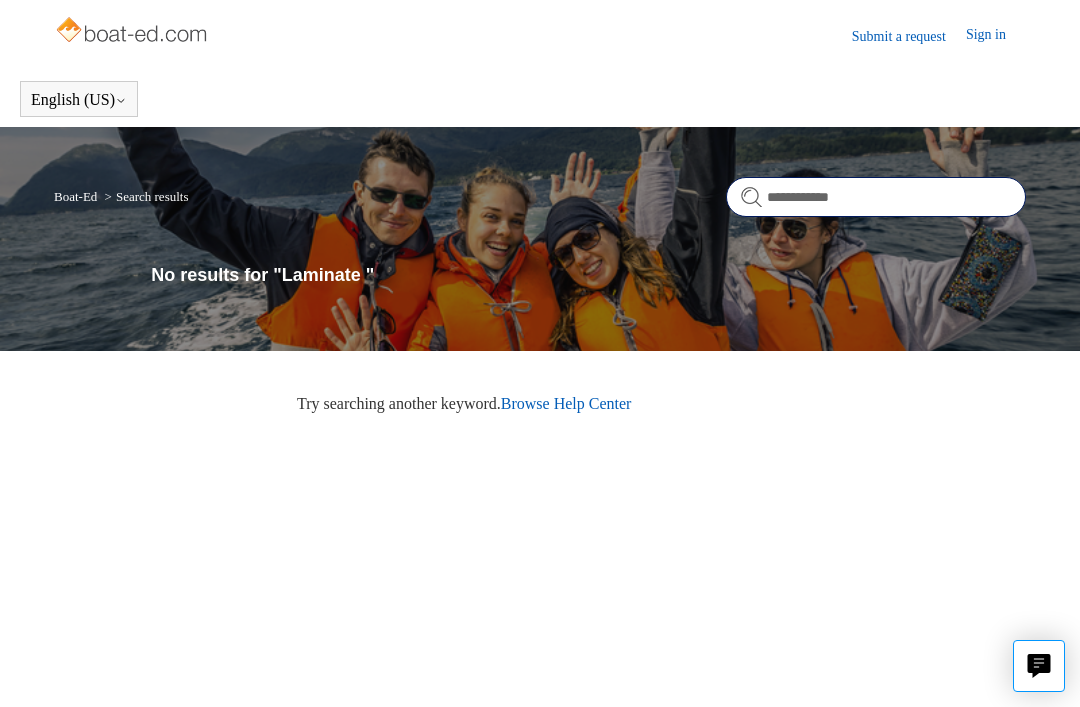 type on "**********" 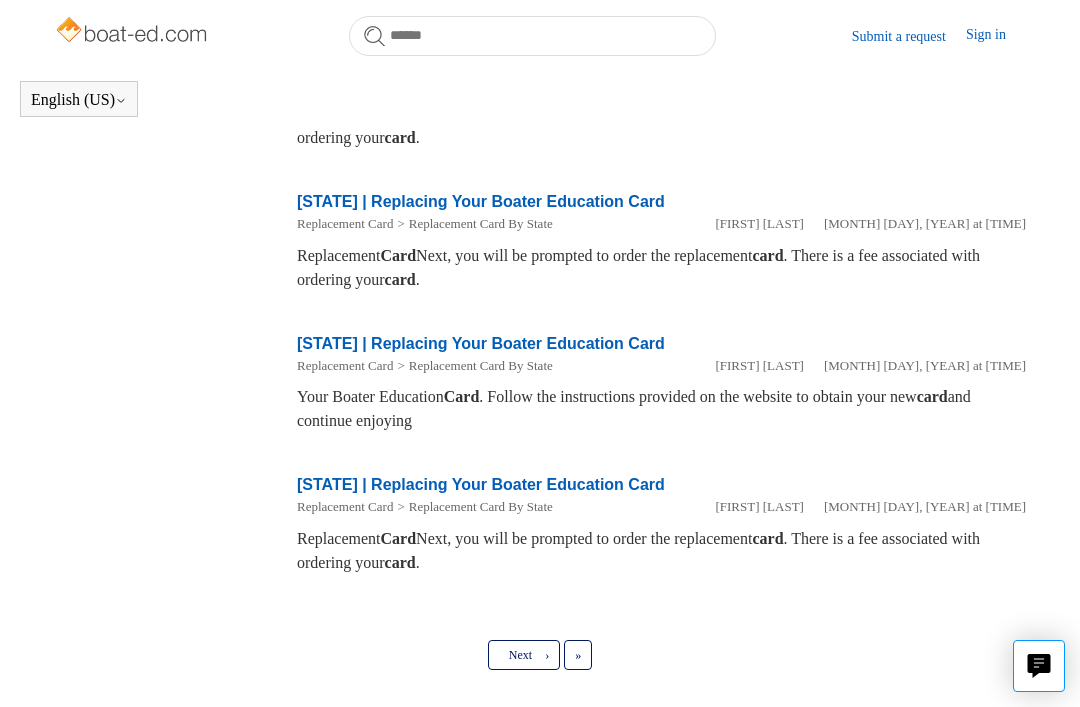 scroll, scrollTop: 1155, scrollLeft: 0, axis: vertical 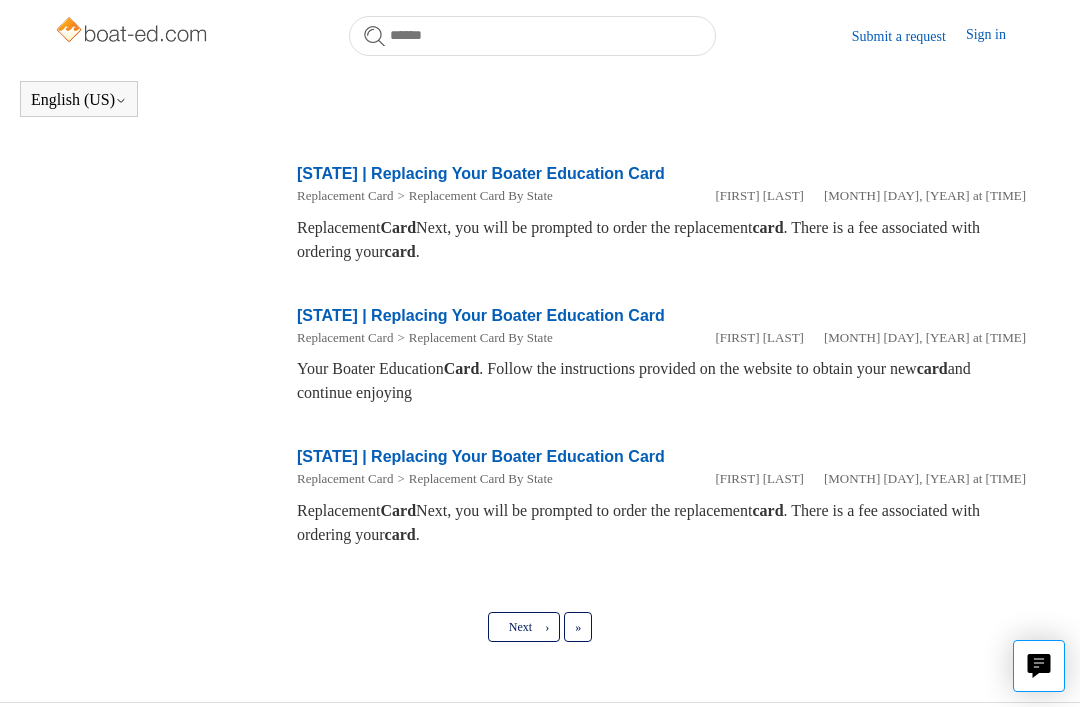 click on "Next
›" at bounding box center [524, 627] 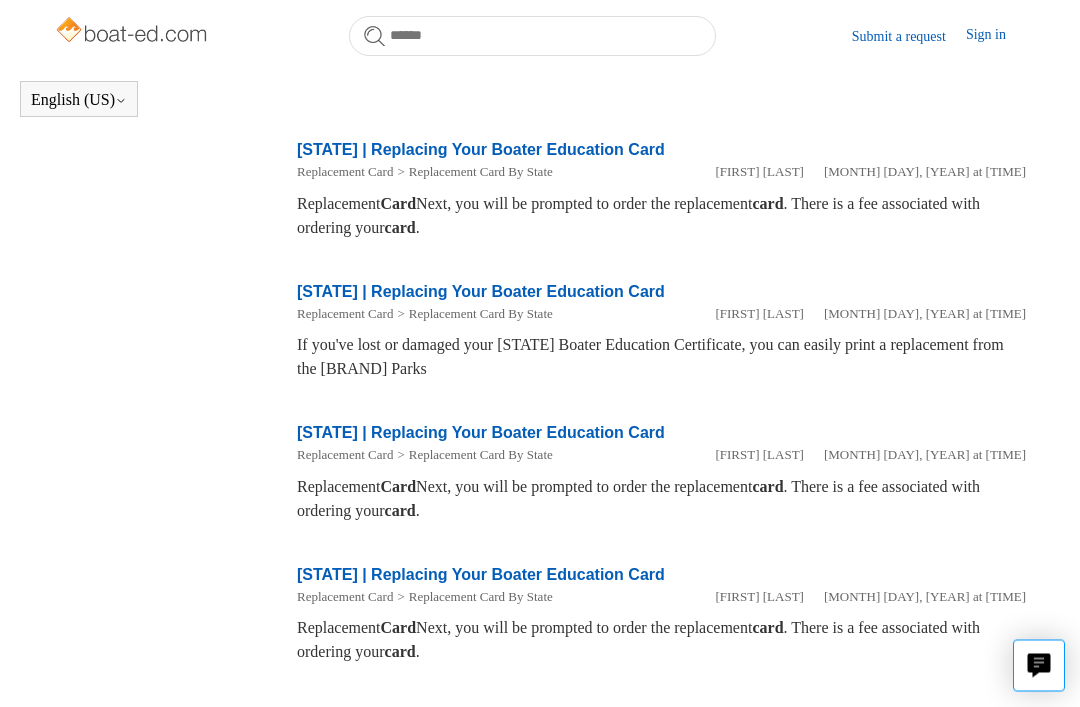 scroll, scrollTop: 1149, scrollLeft: 0, axis: vertical 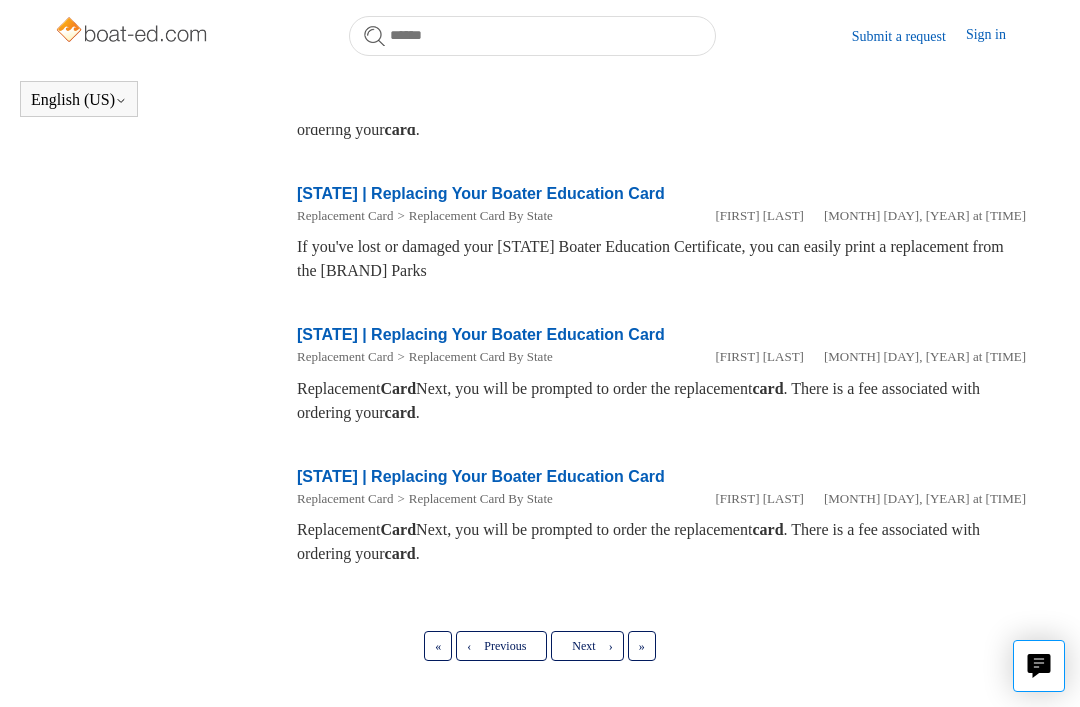 click on "Next
›" at bounding box center [587, 646] 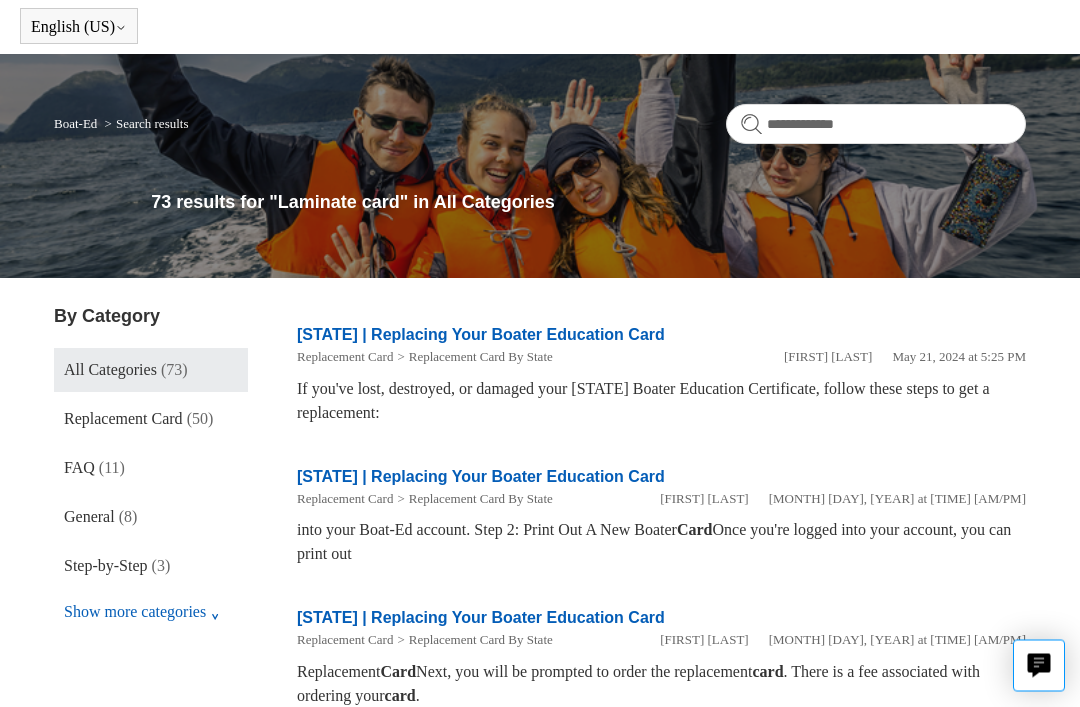scroll, scrollTop: 73, scrollLeft: 0, axis: vertical 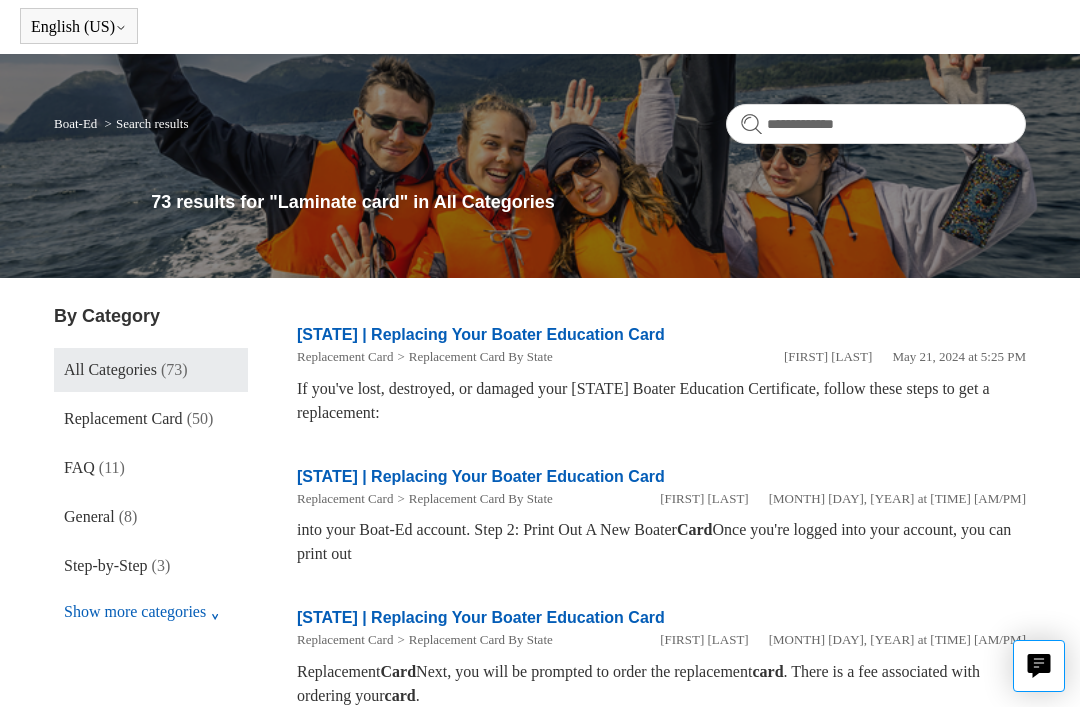 click on "[STATE] | Replacing Your Boater Education Card" at bounding box center [481, 476] 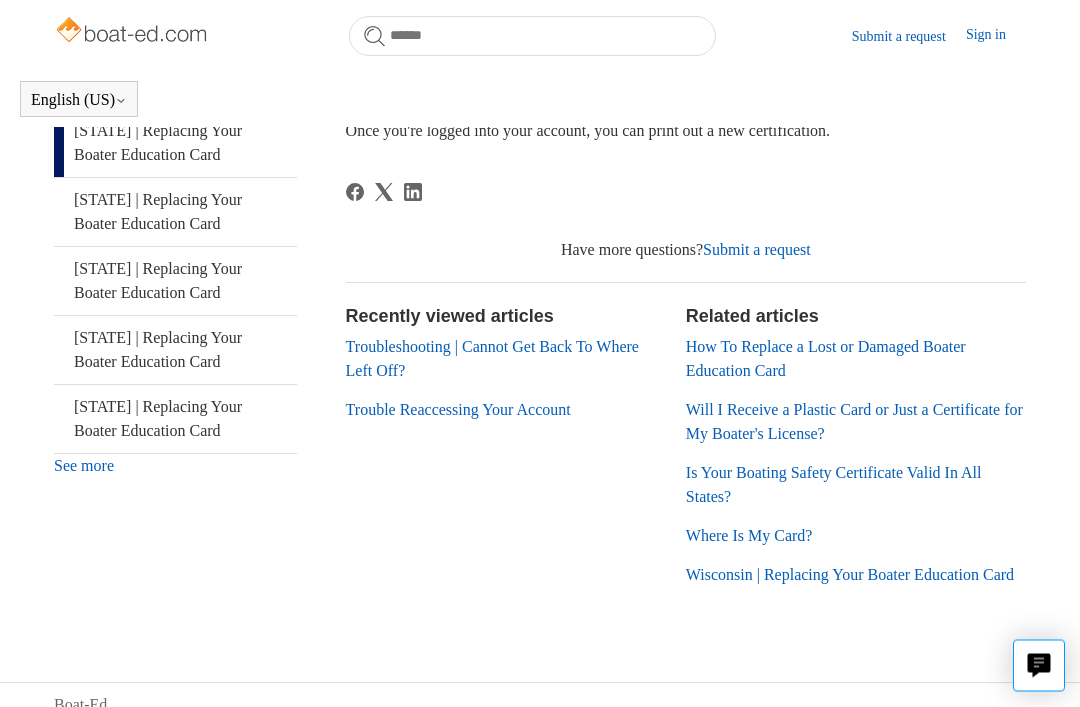 scroll, scrollTop: 628, scrollLeft: 0, axis: vertical 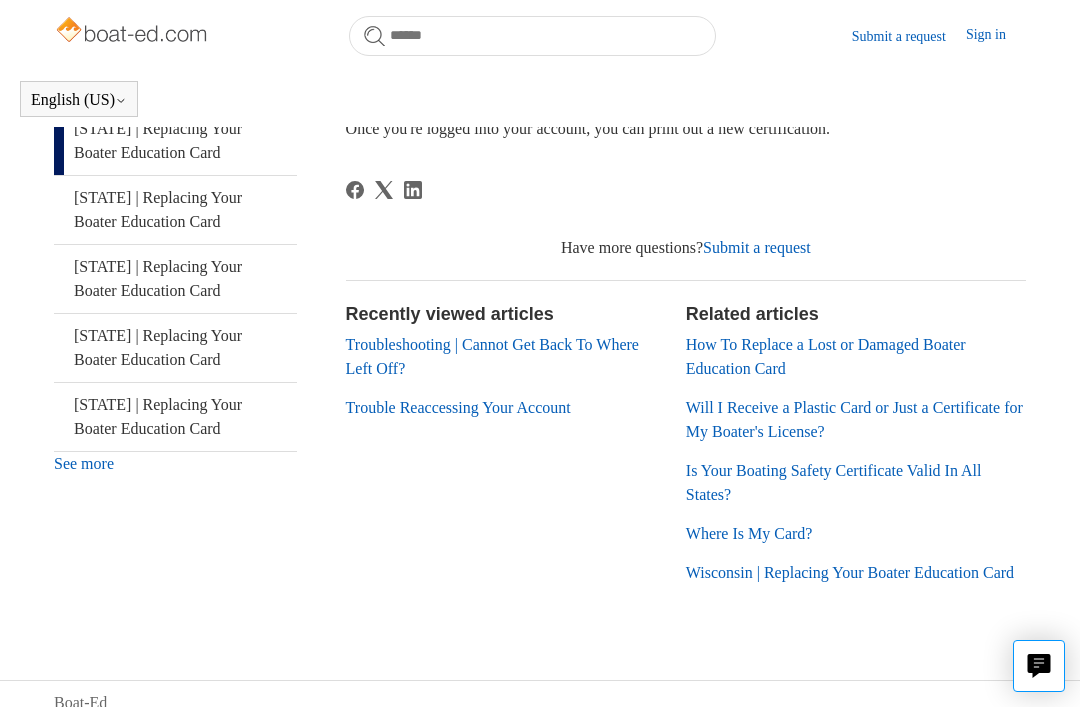 click on "Will I Receive a Plastic Card or Just a Certificate for My Boater's License?" at bounding box center [854, 419] 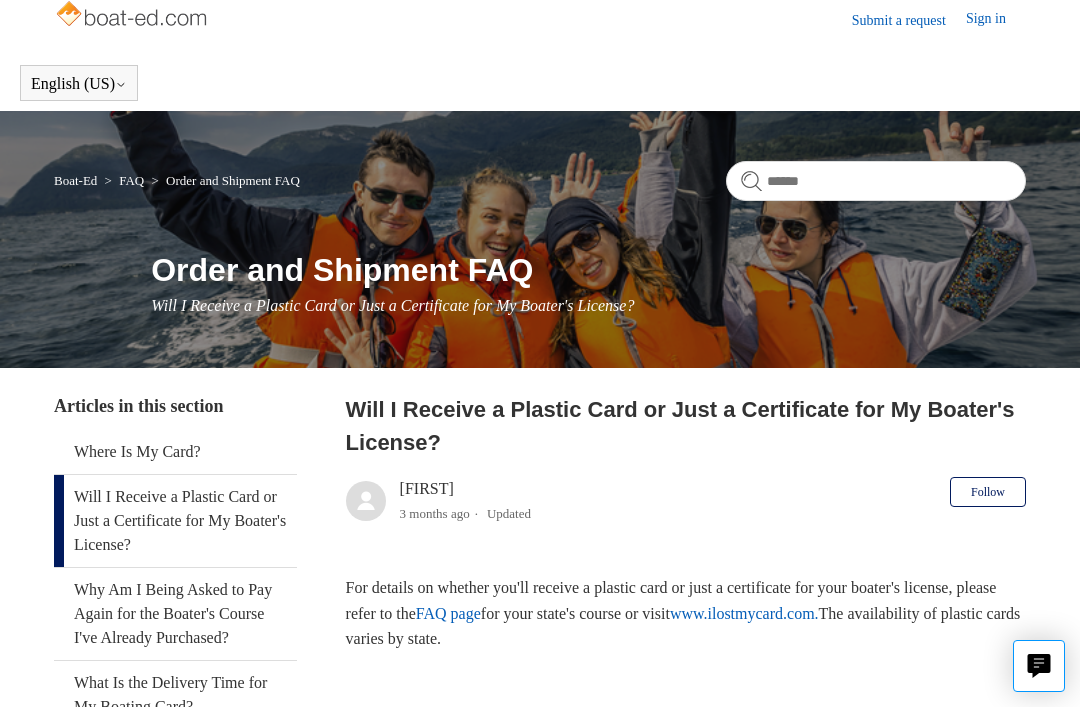 scroll, scrollTop: 0, scrollLeft: 0, axis: both 